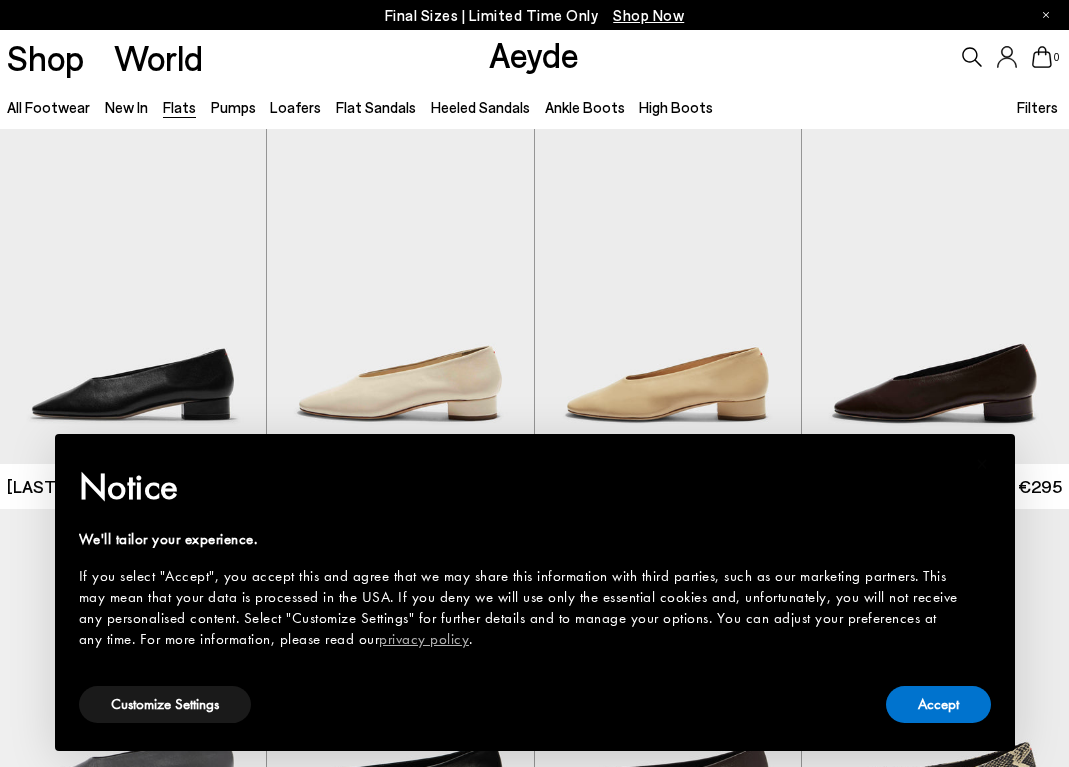 scroll, scrollTop: 0, scrollLeft: 0, axis: both 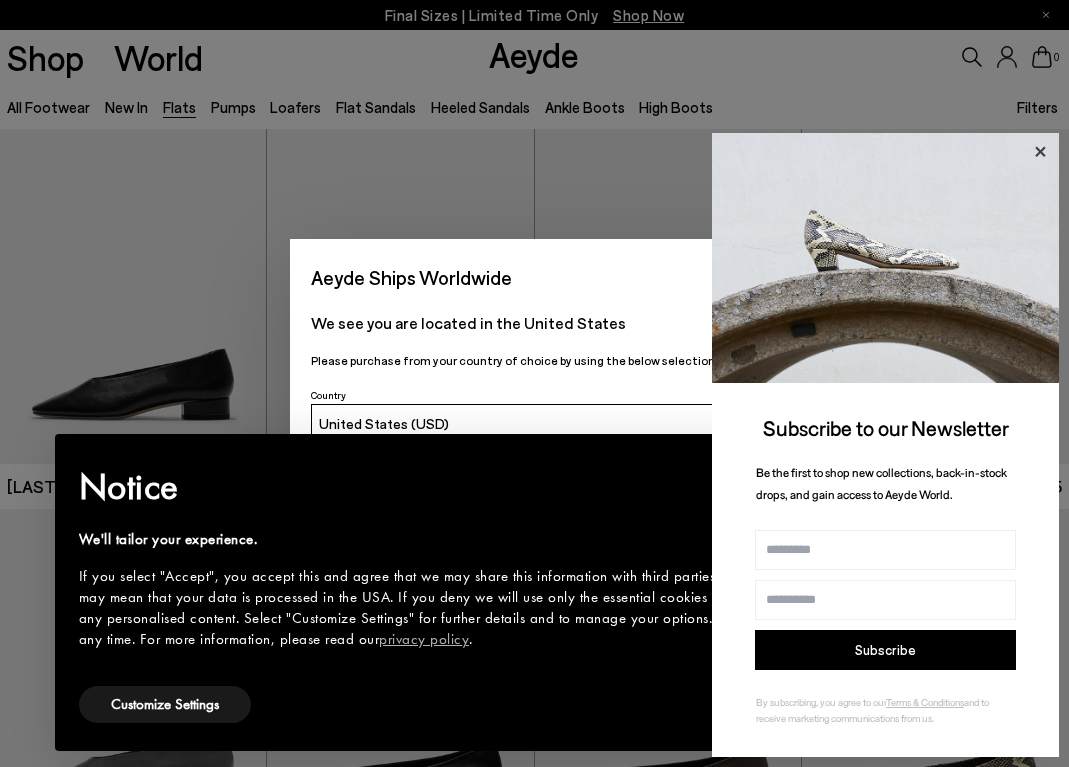 click 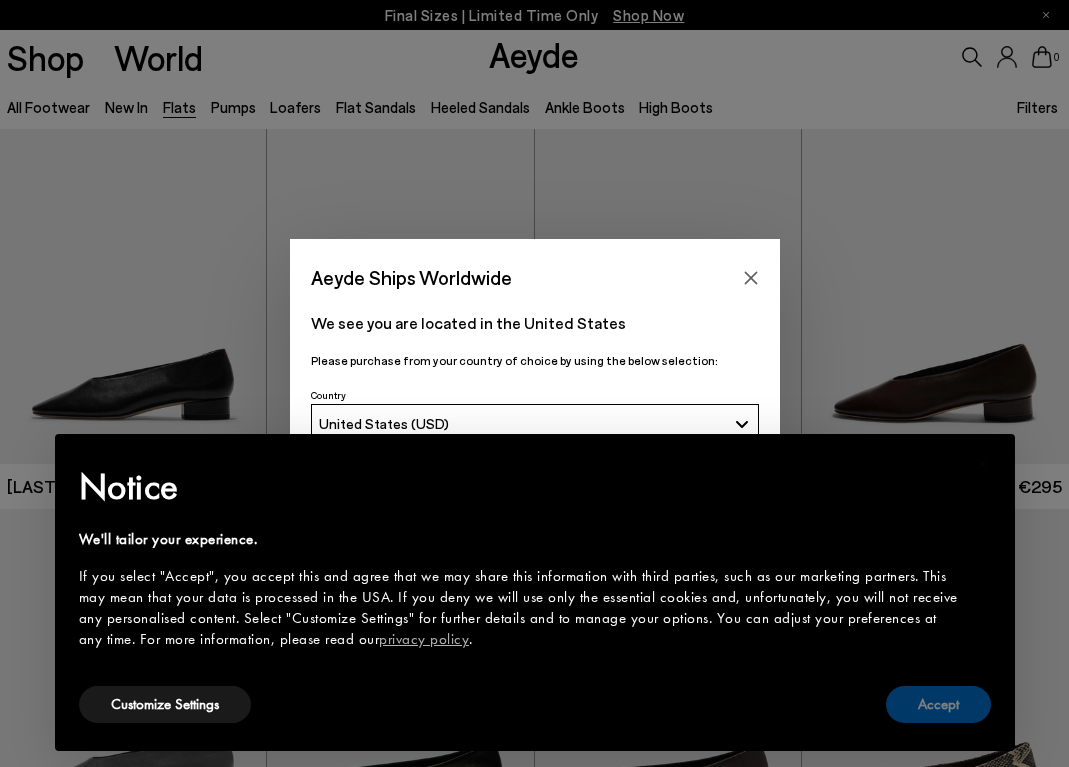 click on "Accept" at bounding box center [938, 704] 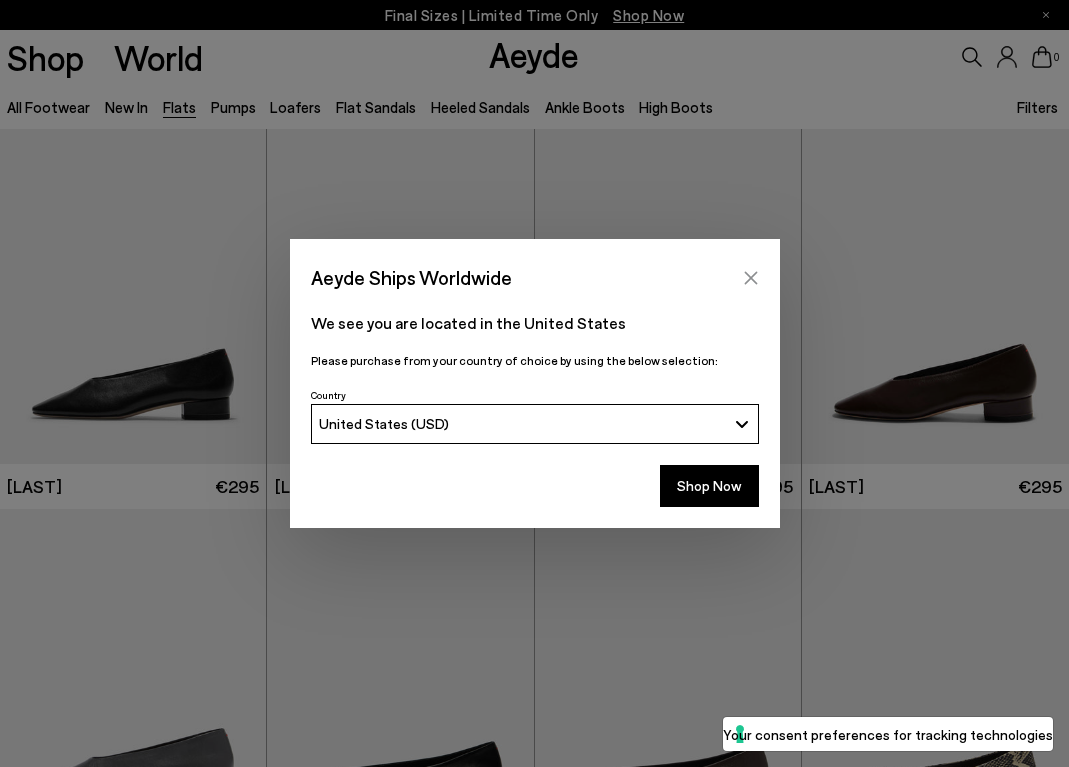 click 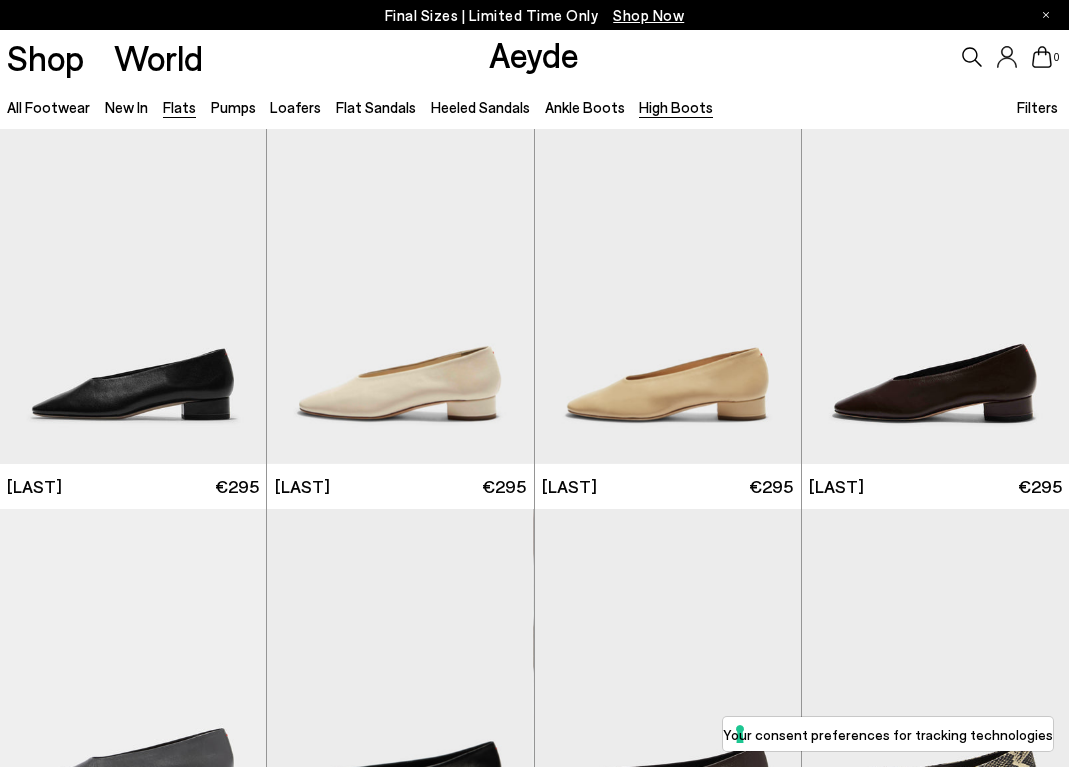 click on "High Boots" at bounding box center (676, 107) 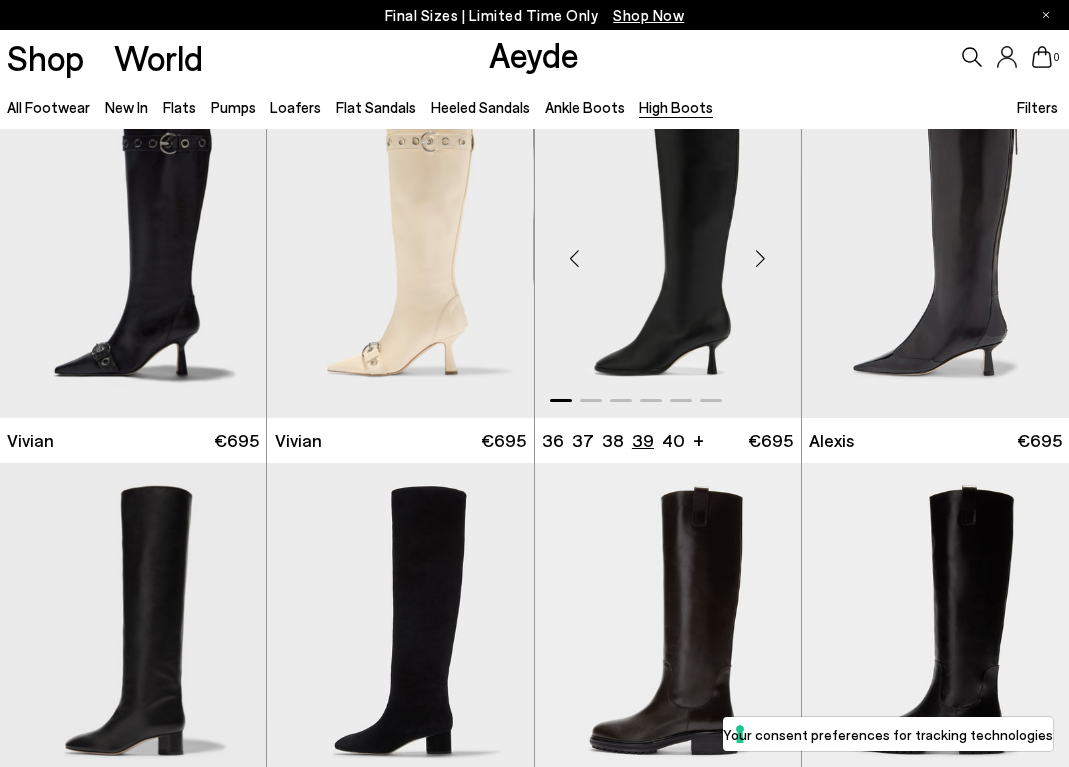 scroll, scrollTop: 0, scrollLeft: 0, axis: both 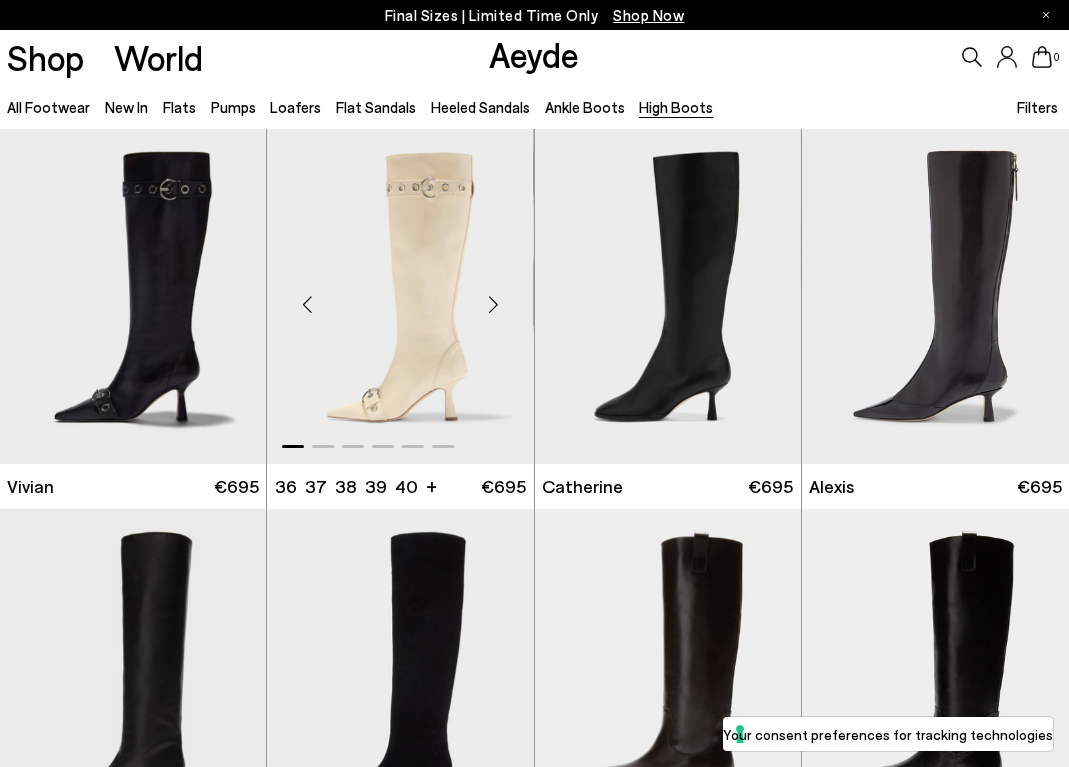click at bounding box center [400, 296] 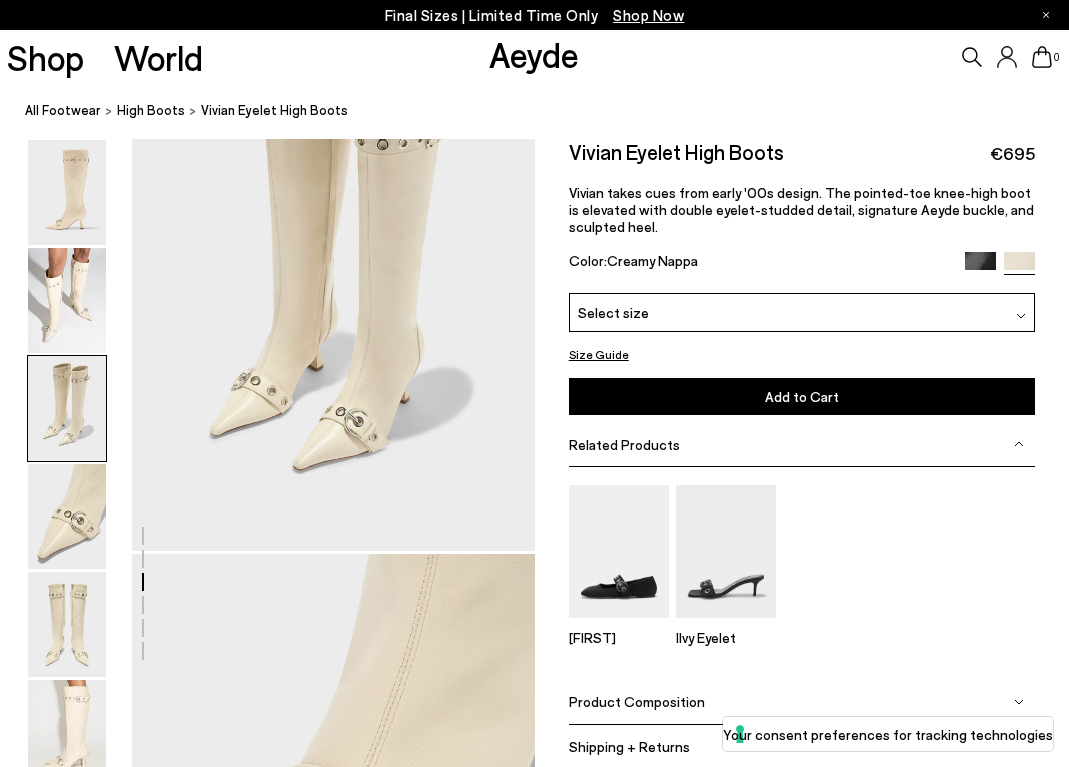 scroll, scrollTop: 986, scrollLeft: 0, axis: vertical 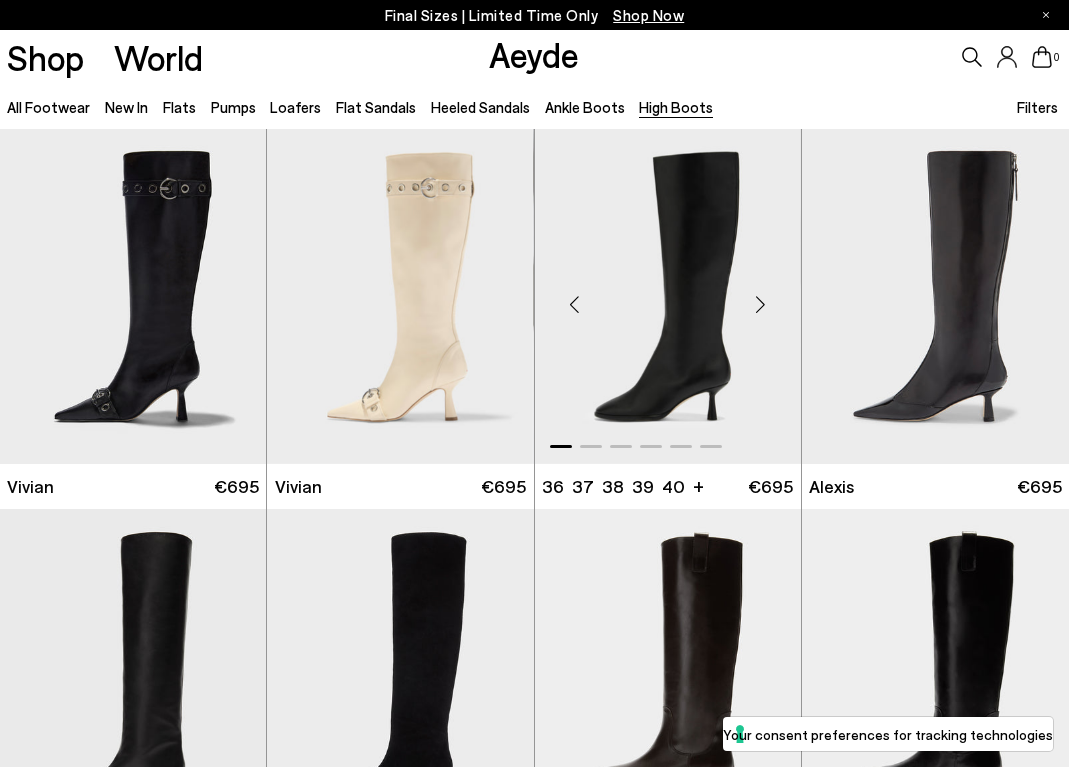 click at bounding box center [668, 296] 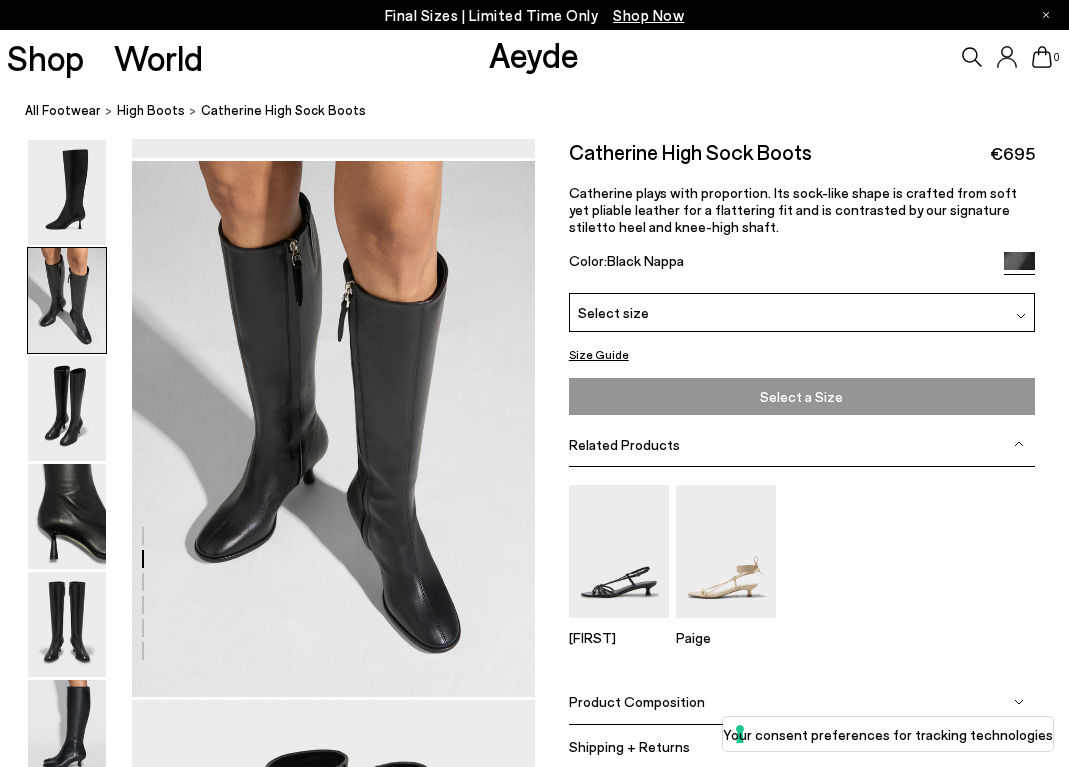 scroll, scrollTop: 509, scrollLeft: 0, axis: vertical 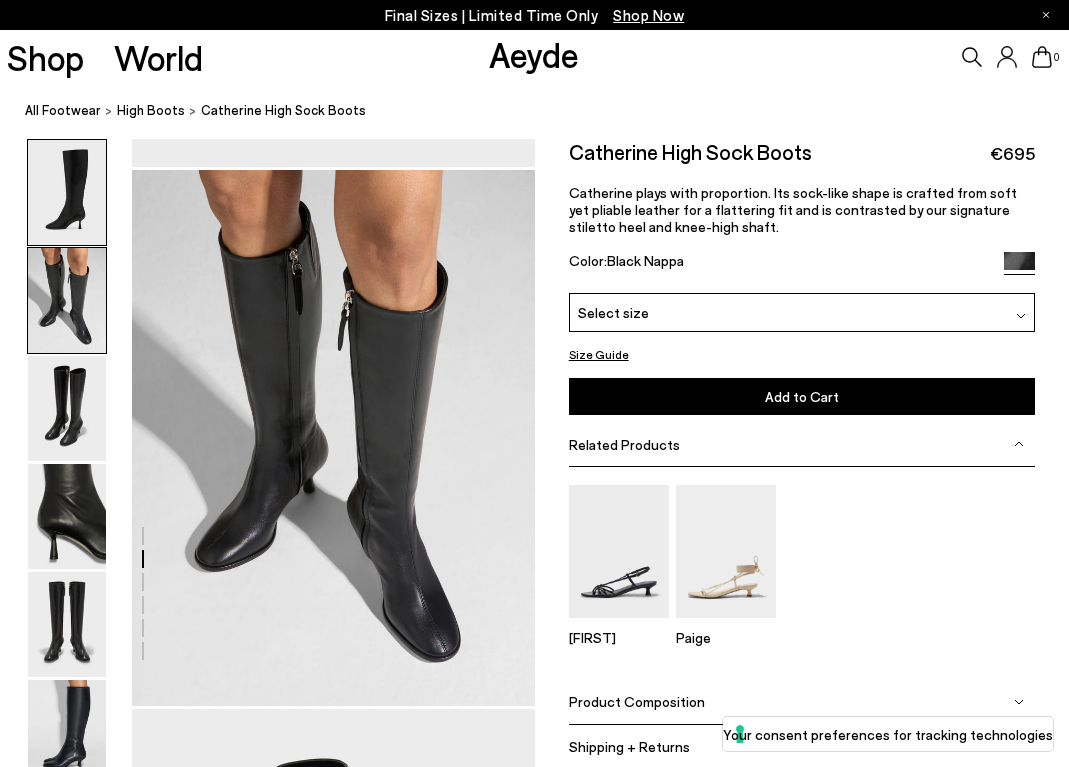 click at bounding box center (67, 192) 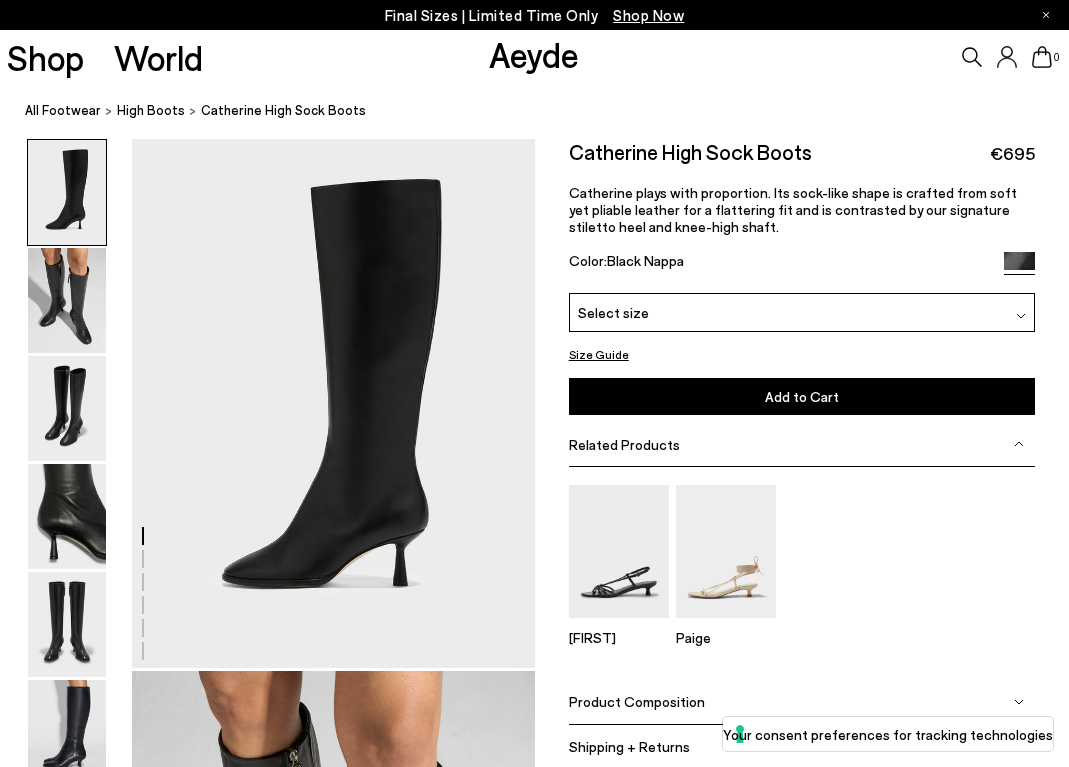 scroll, scrollTop: 0, scrollLeft: 0, axis: both 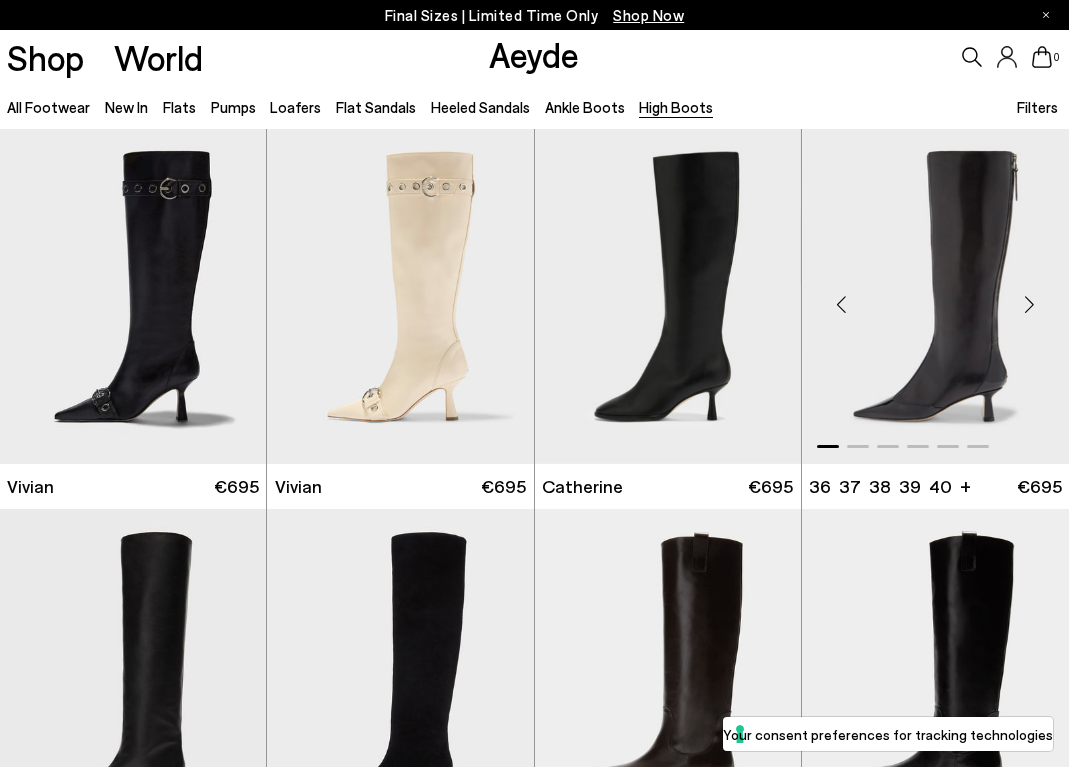 click at bounding box center [935, 296] 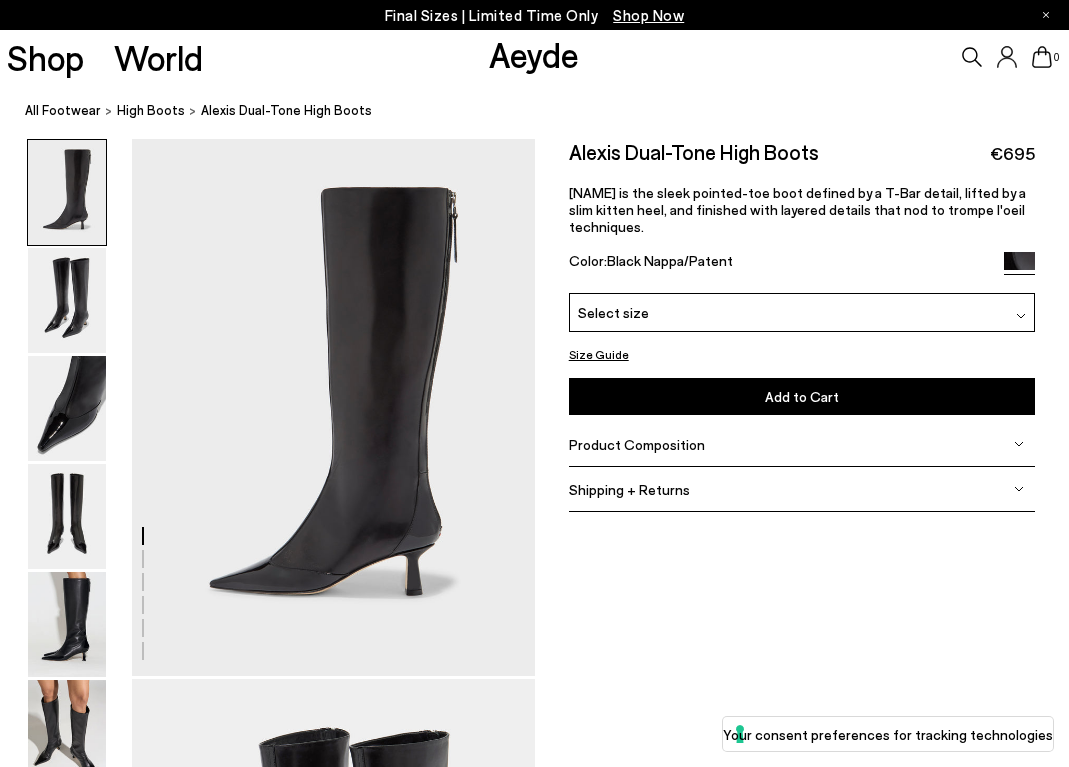 scroll, scrollTop: 0, scrollLeft: 0, axis: both 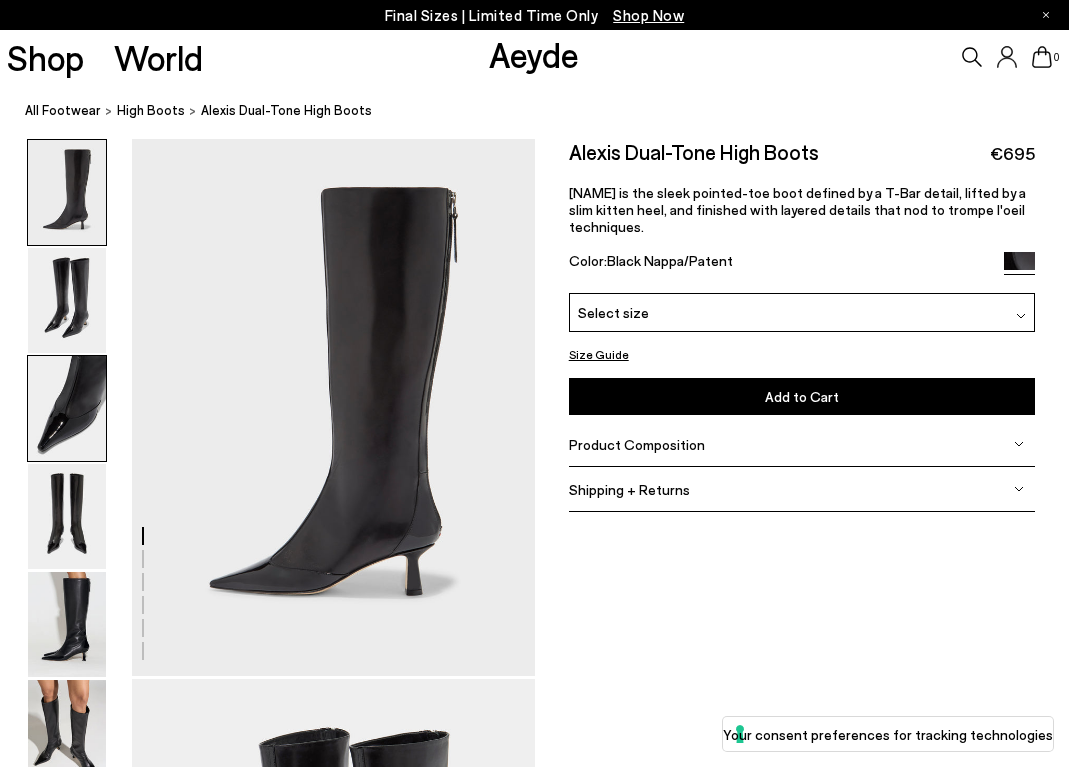 click at bounding box center (67, 408) 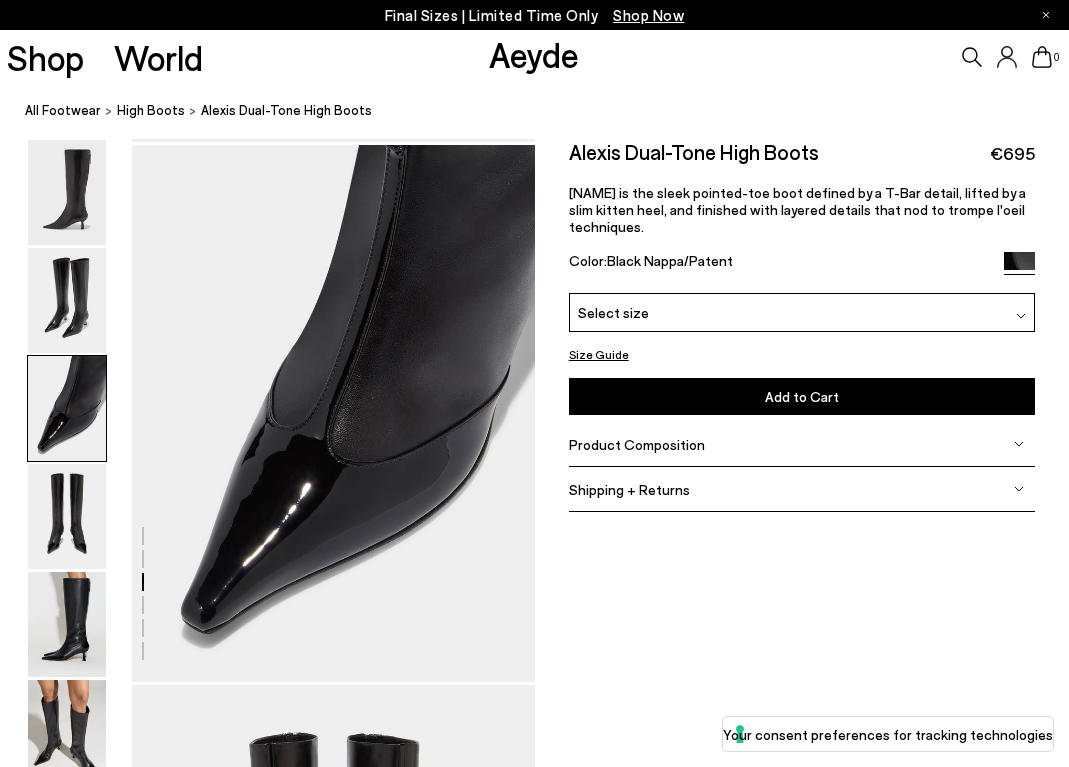 scroll, scrollTop: 1081, scrollLeft: 0, axis: vertical 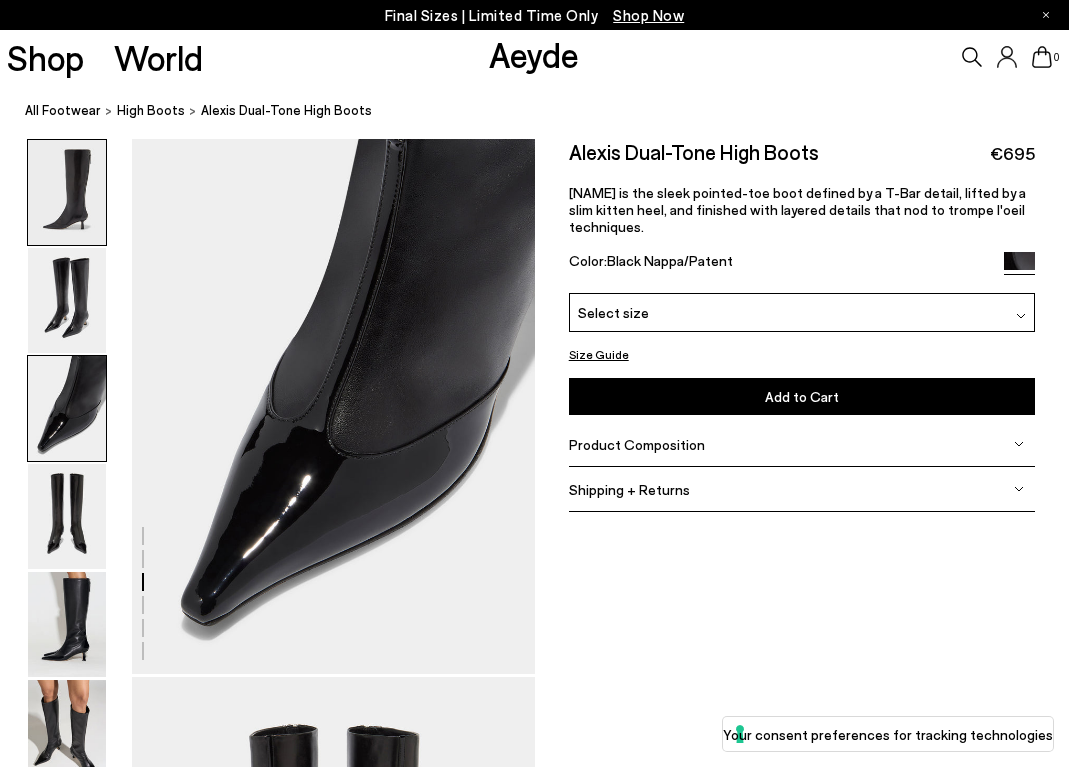 click at bounding box center [67, 192] 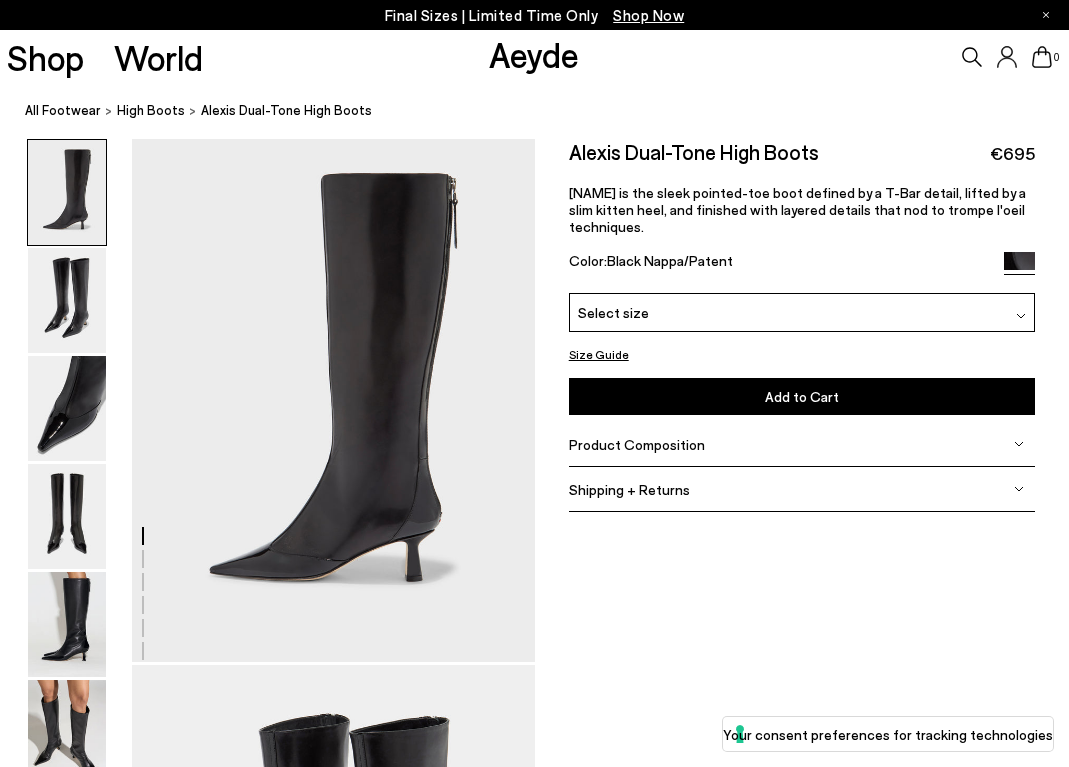 scroll, scrollTop: 0, scrollLeft: 0, axis: both 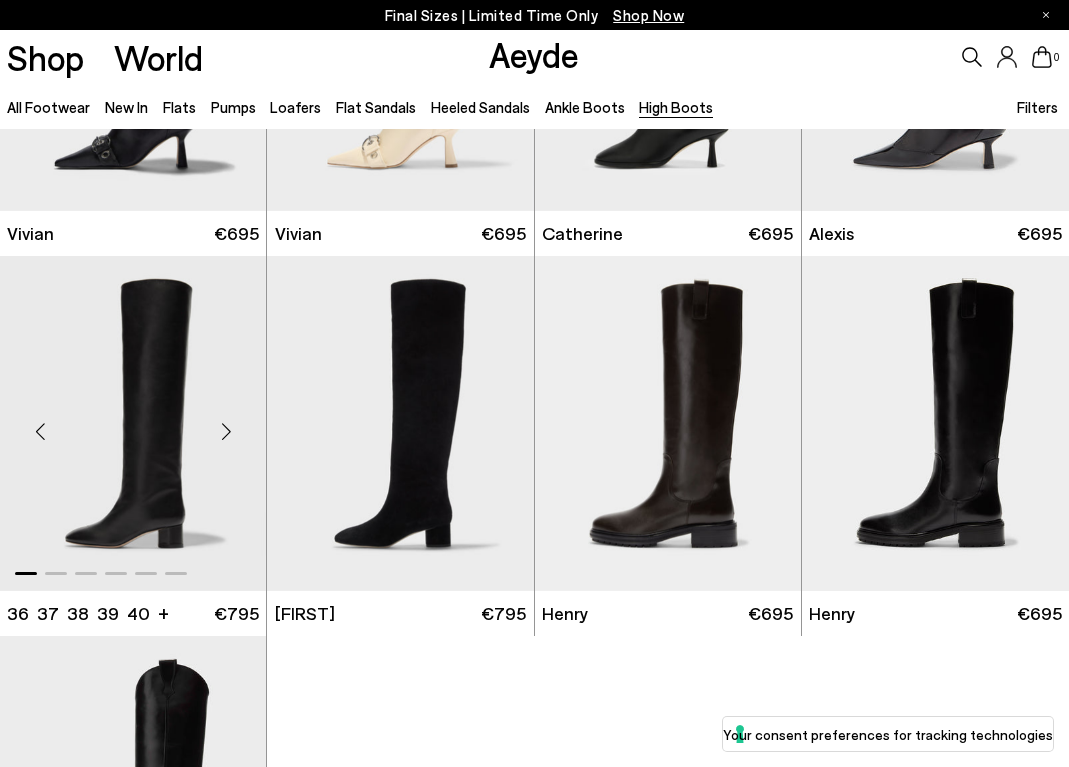 click at bounding box center [133, 423] 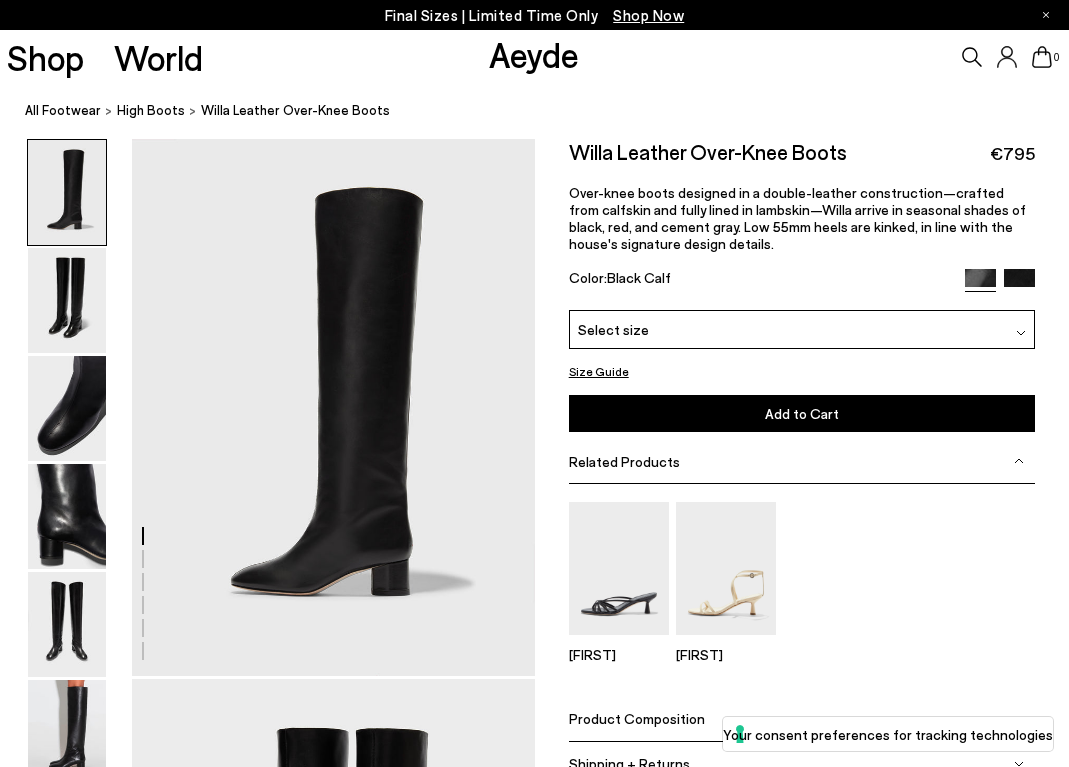 scroll, scrollTop: 0, scrollLeft: 0, axis: both 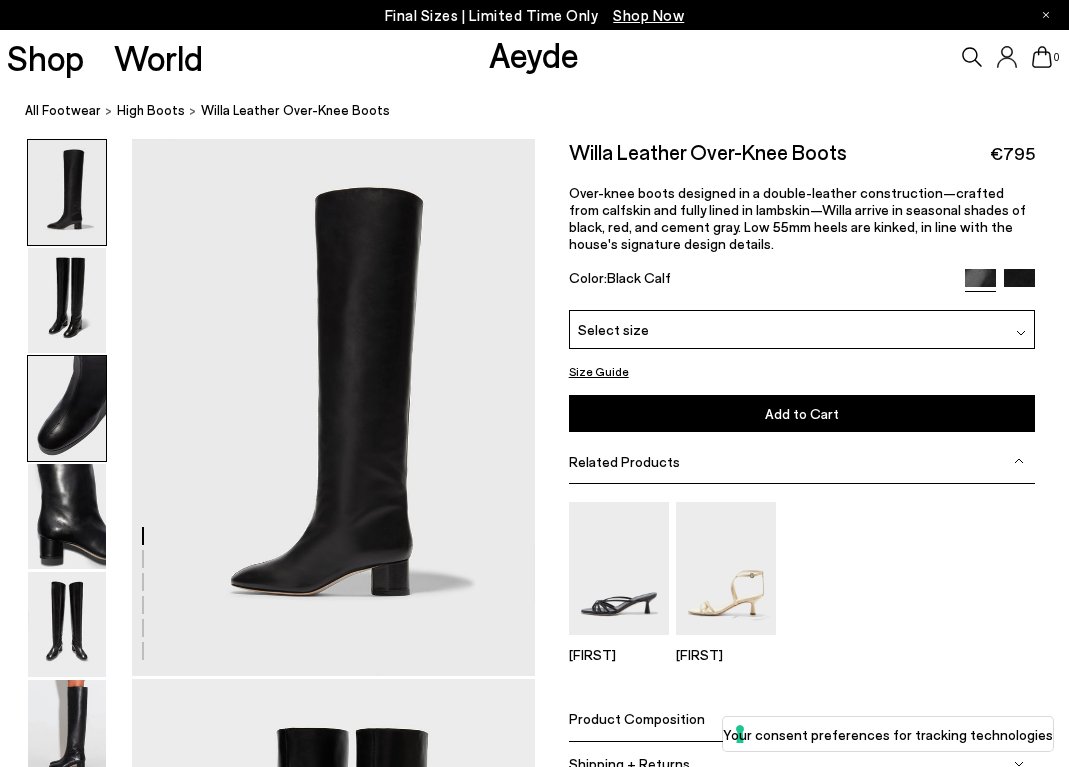 click at bounding box center (67, 408) 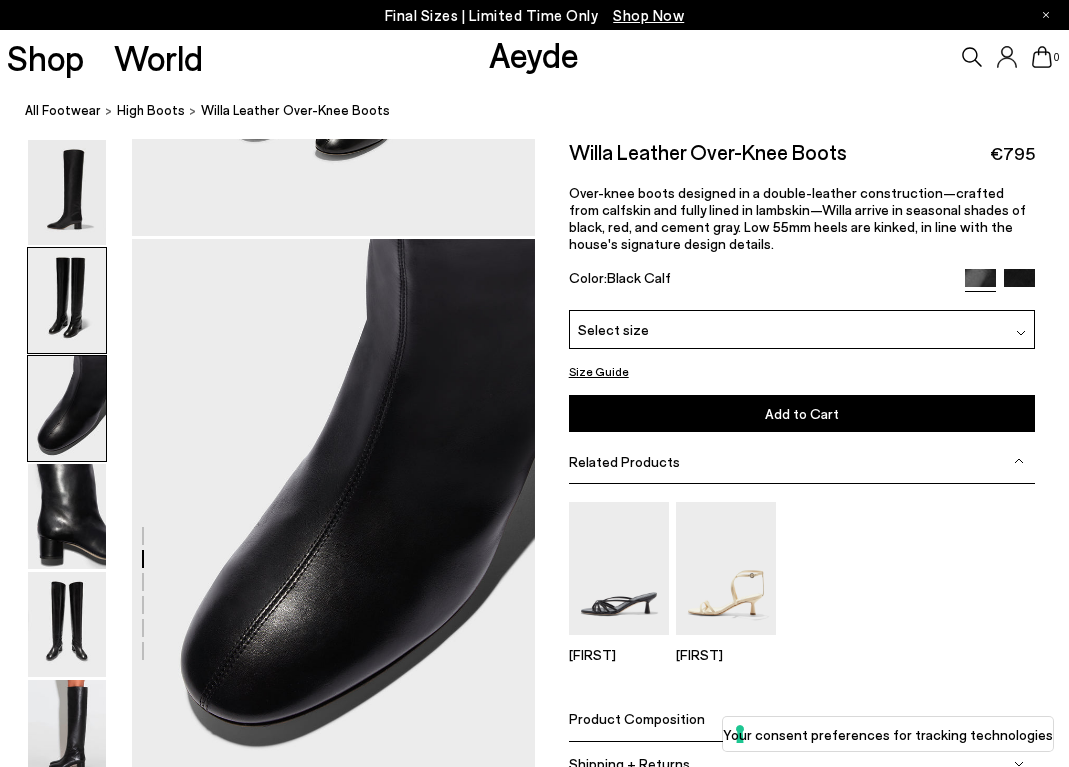 scroll, scrollTop: 1081, scrollLeft: 0, axis: vertical 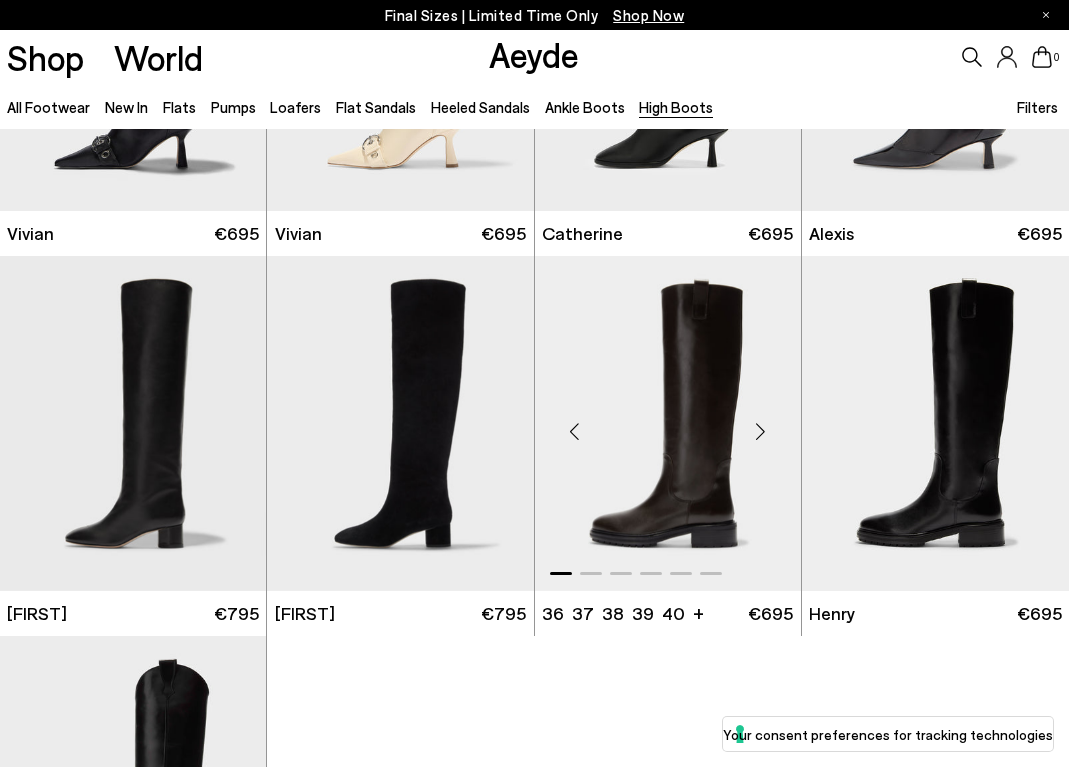 click at bounding box center [668, 423] 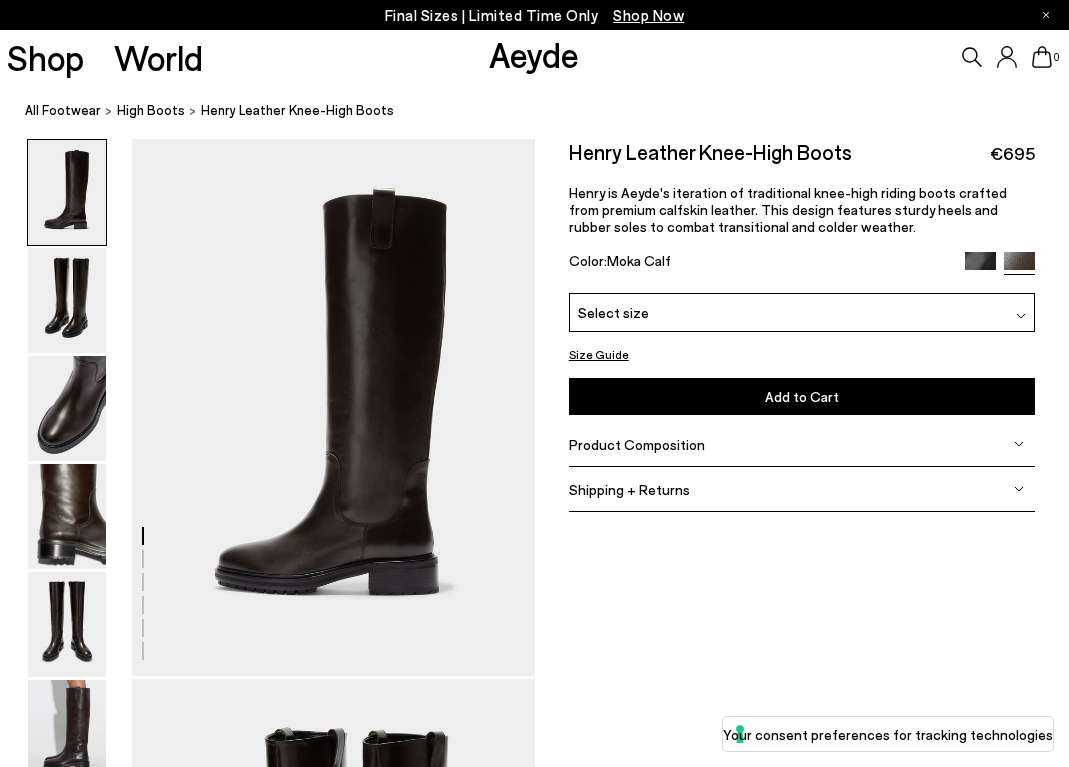scroll, scrollTop: 0, scrollLeft: 0, axis: both 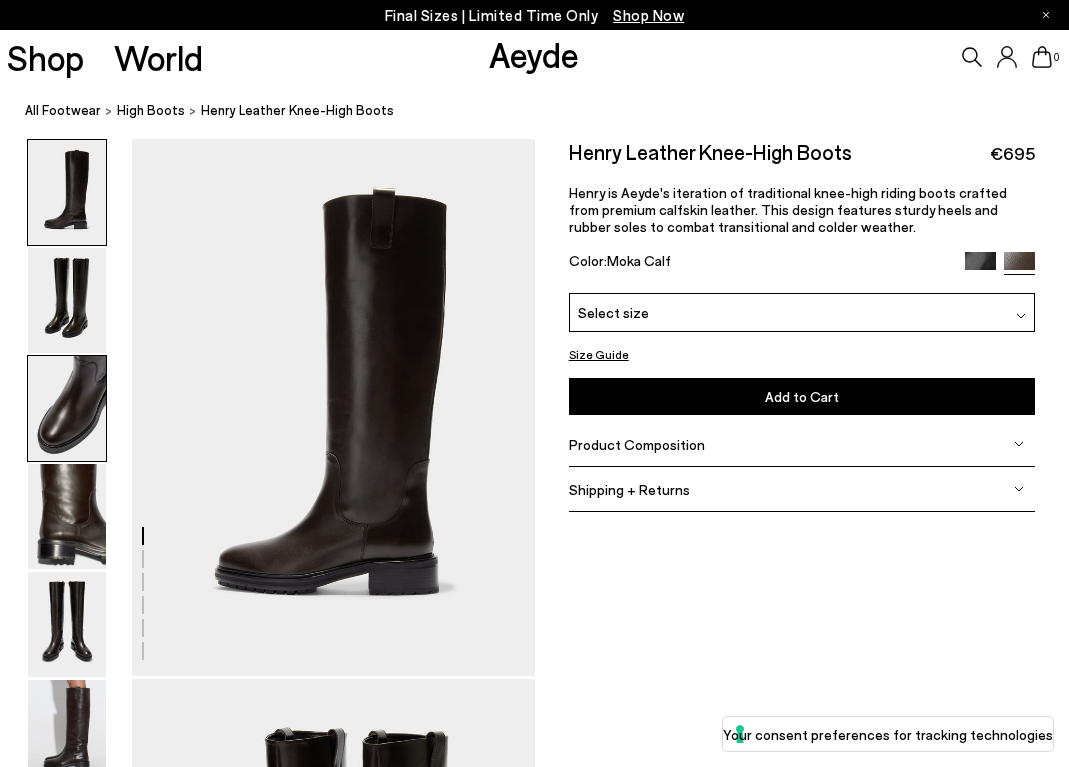 click at bounding box center [67, 408] 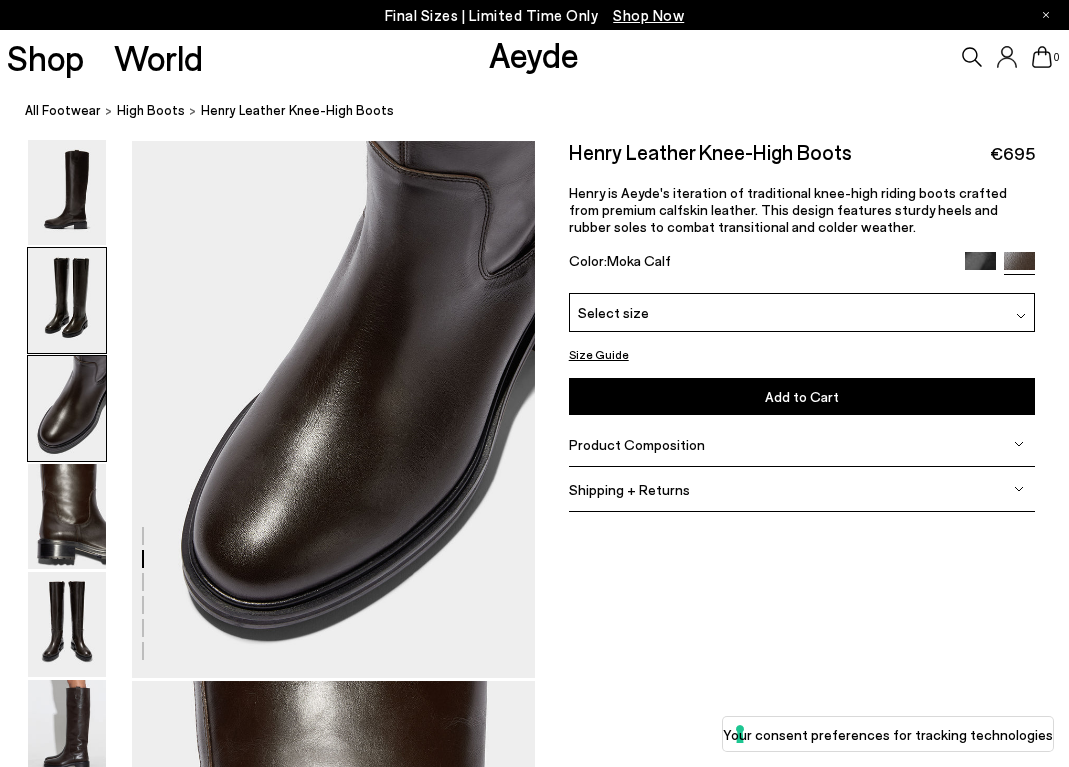 scroll, scrollTop: 1081, scrollLeft: 0, axis: vertical 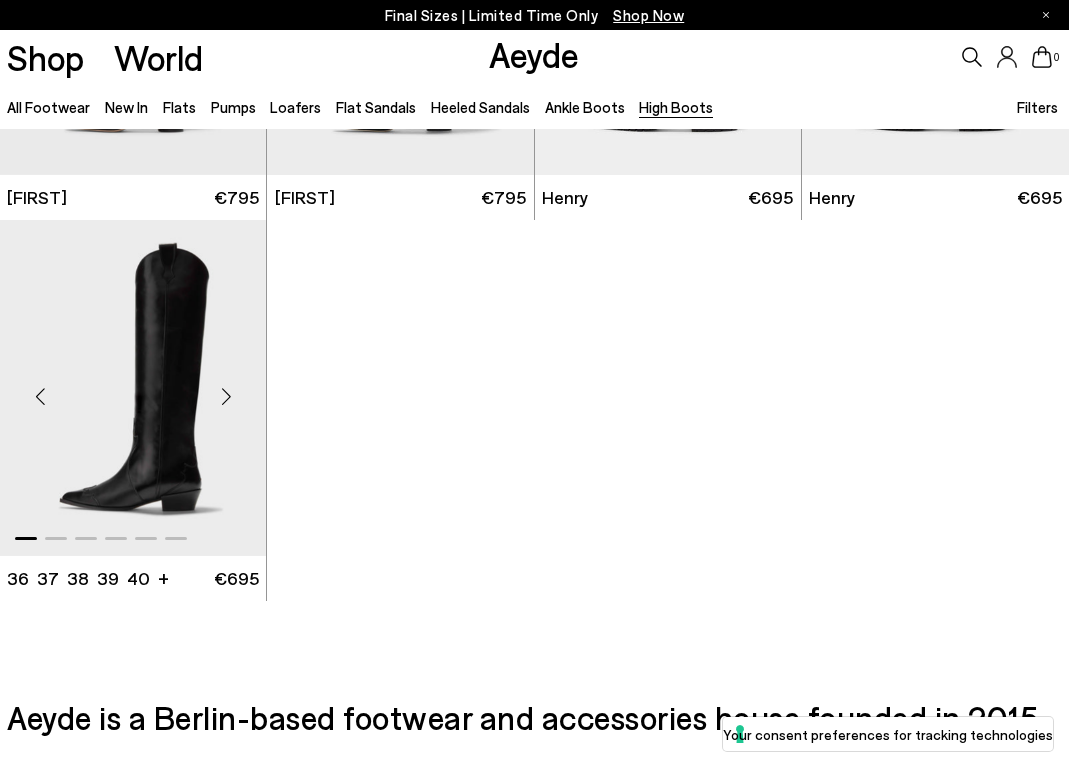 click at bounding box center [133, 387] 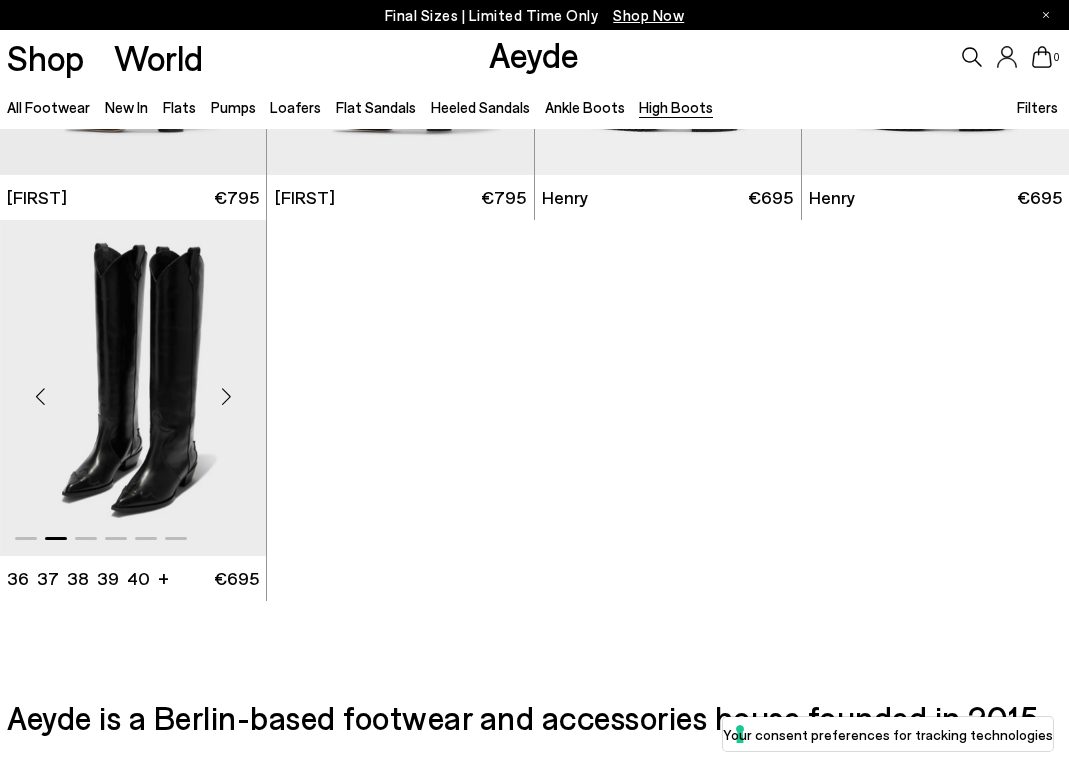 click at bounding box center [133, 387] 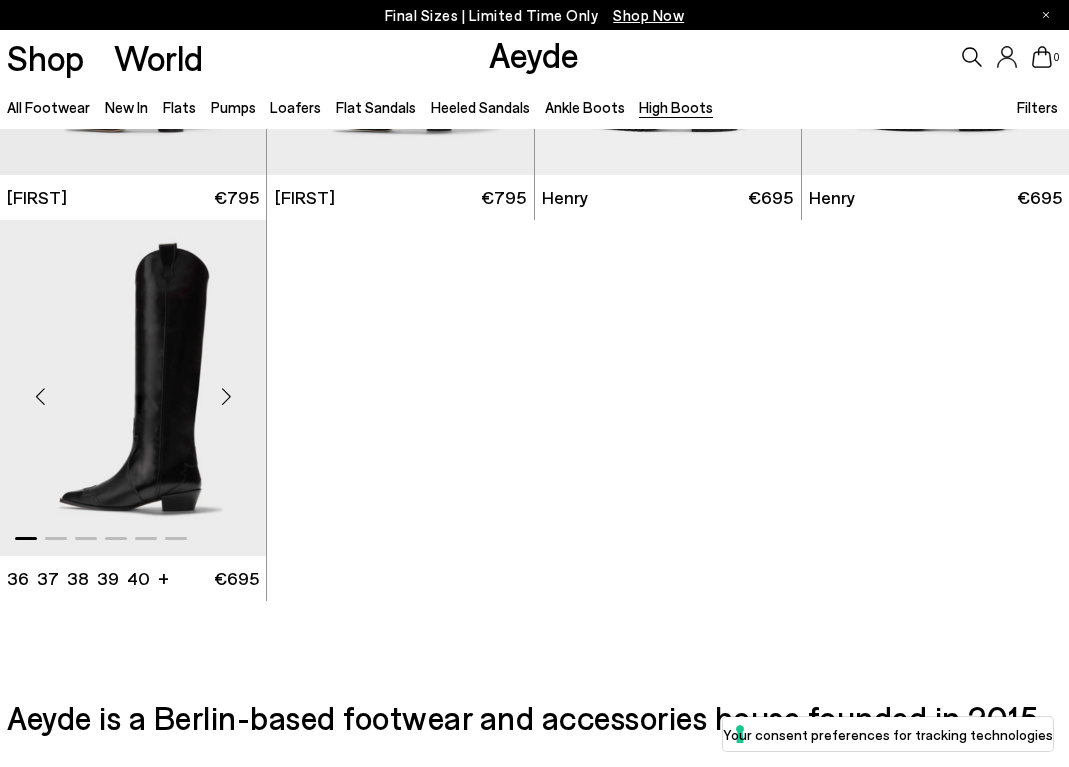 click at bounding box center [133, 387] 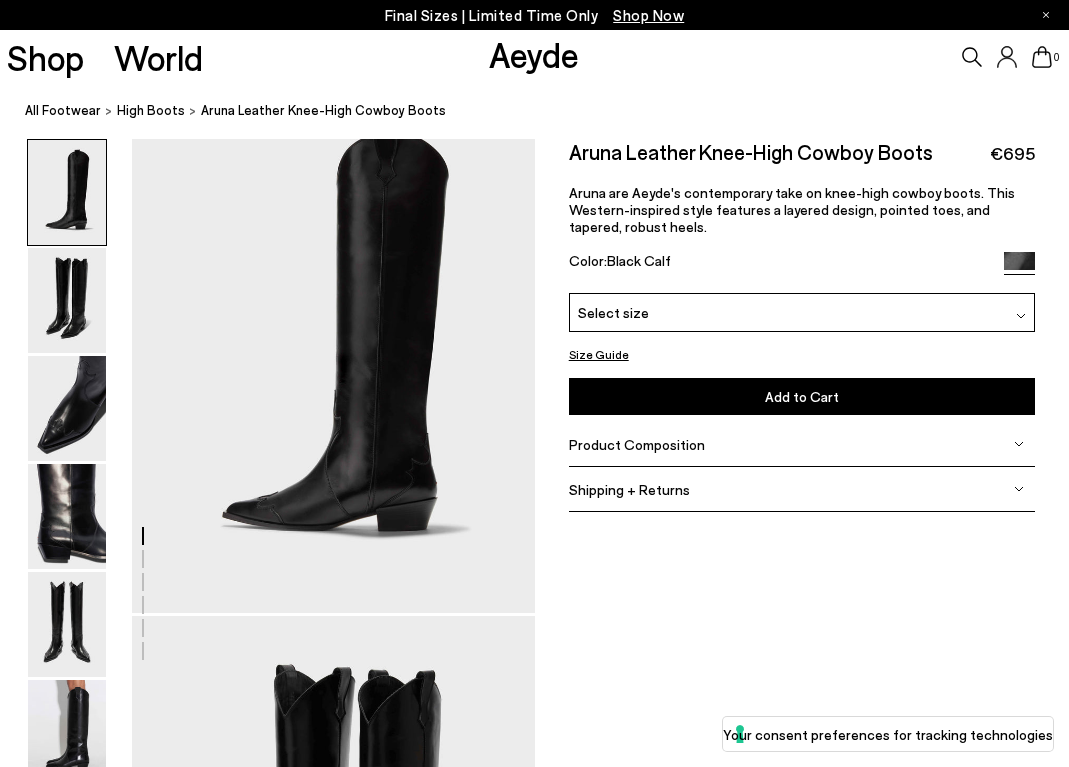 scroll, scrollTop: 84, scrollLeft: 0, axis: vertical 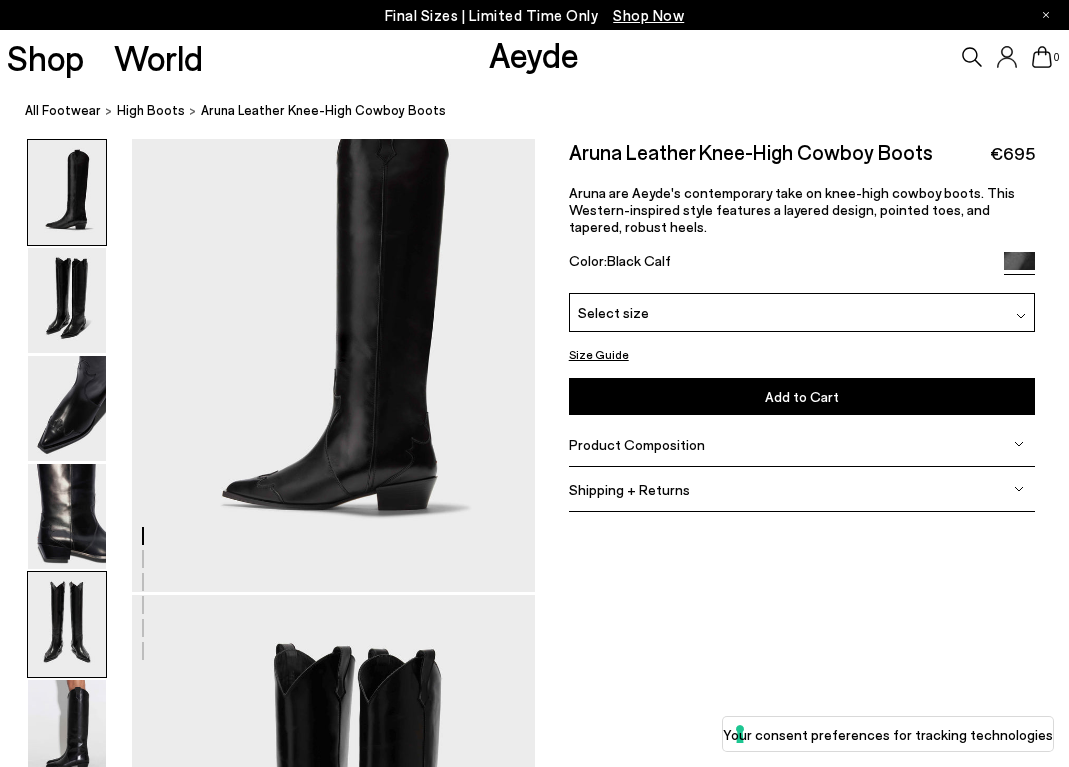 click at bounding box center (67, 624) 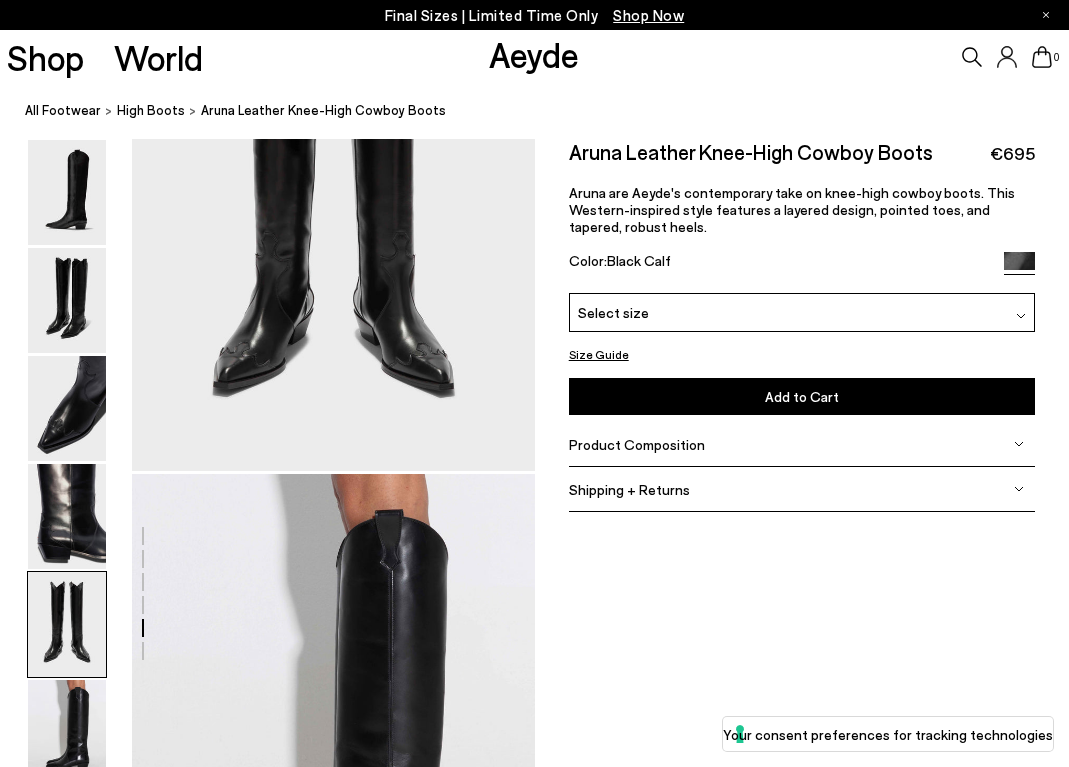 scroll, scrollTop: 2370, scrollLeft: 0, axis: vertical 